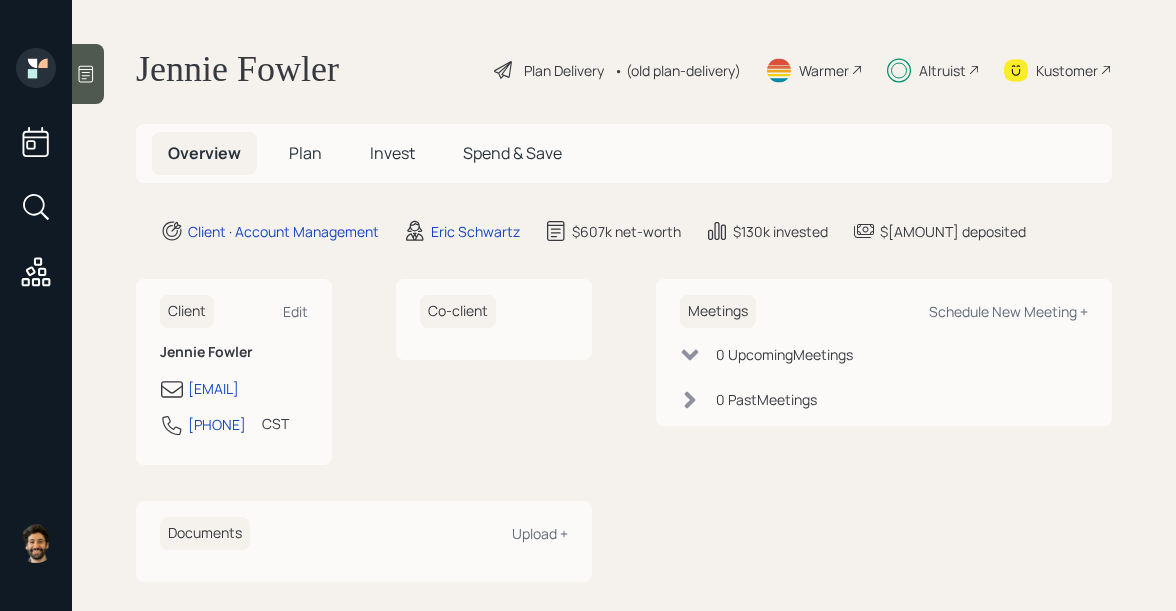 scroll, scrollTop: 0, scrollLeft: 0, axis: both 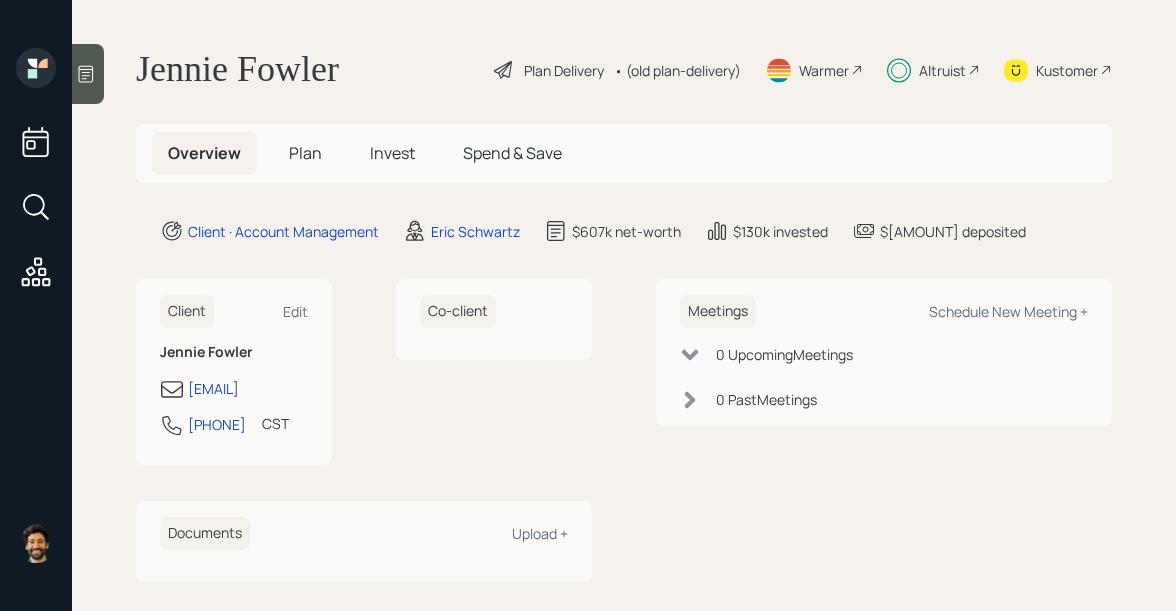 click on "• (old plan-delivery)" at bounding box center (677, 70) 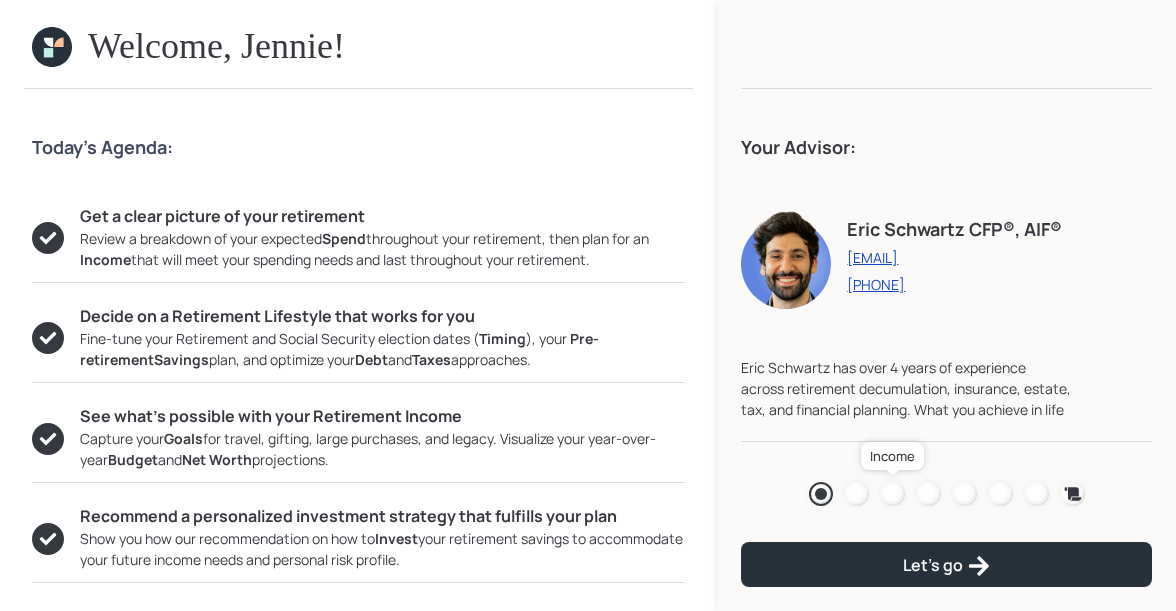 click at bounding box center [893, 494] 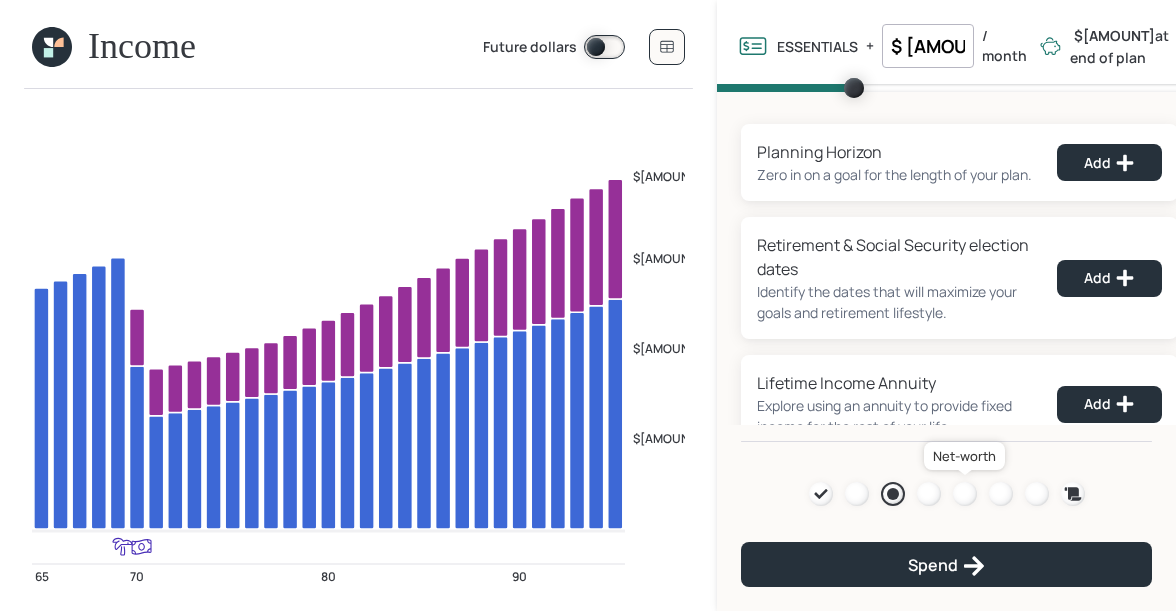 click at bounding box center (965, 494) 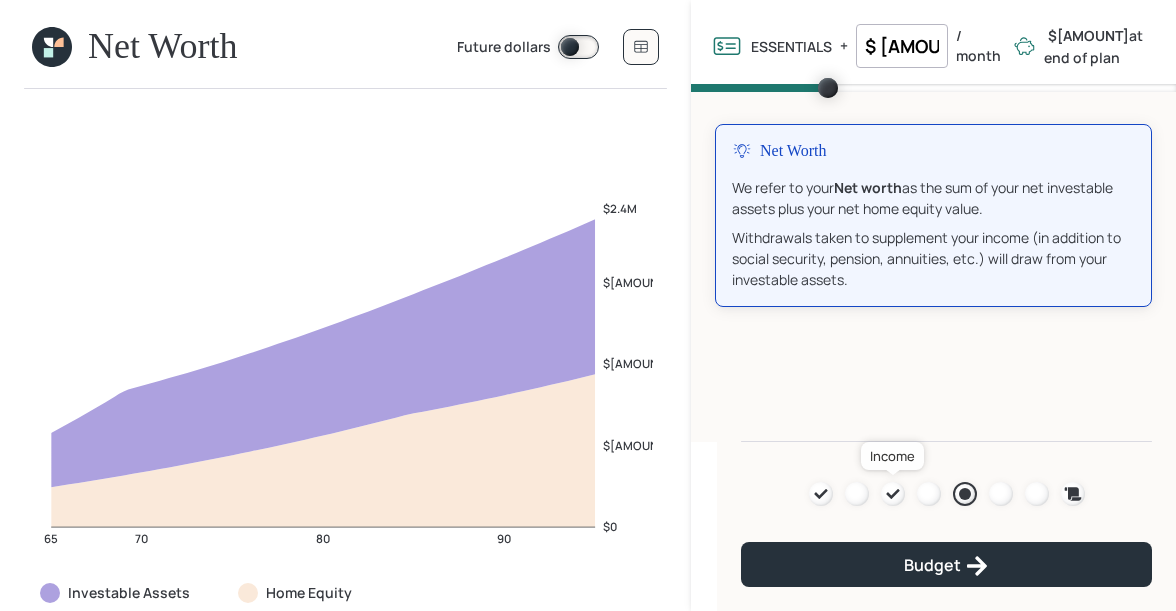 click at bounding box center [893, 494] 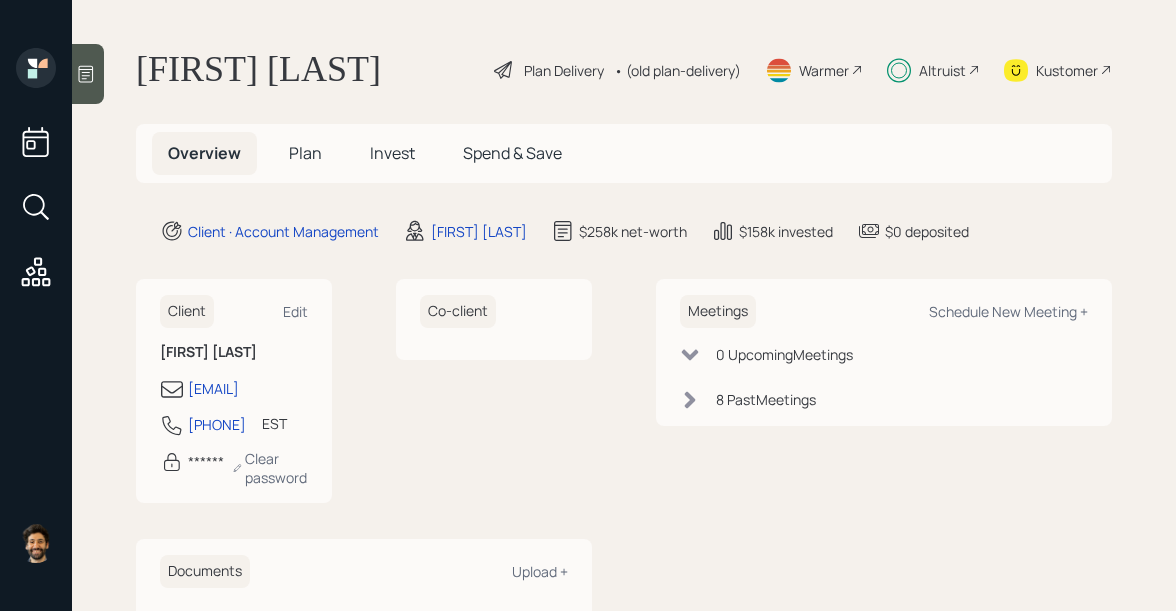 scroll, scrollTop: 0, scrollLeft: 0, axis: both 